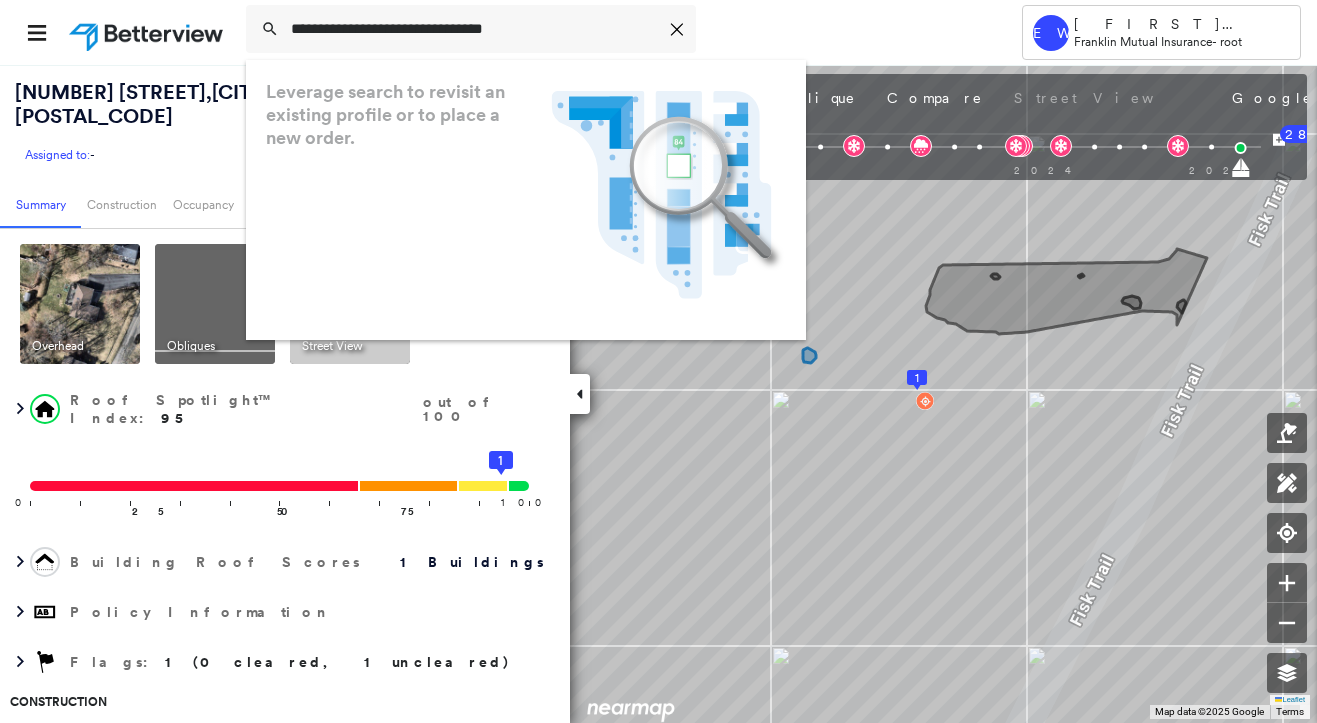 scroll, scrollTop: 0, scrollLeft: 0, axis: both 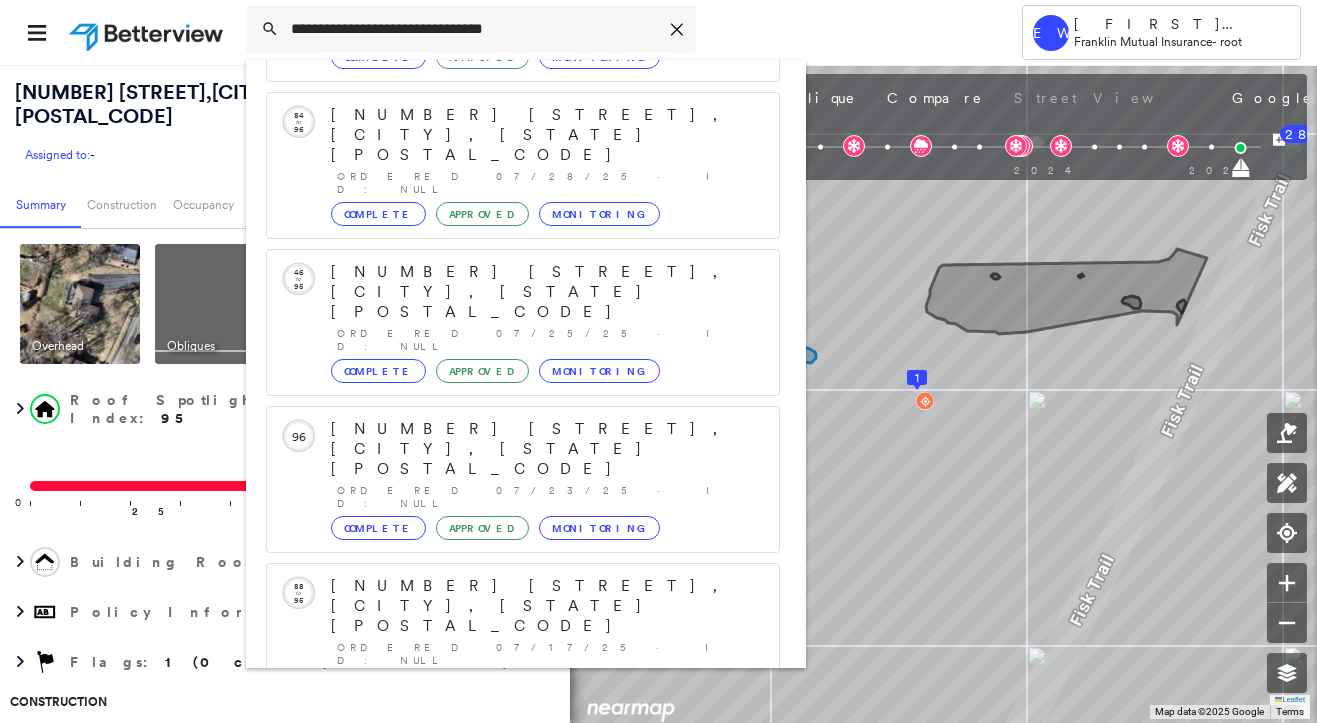 type on "**********" 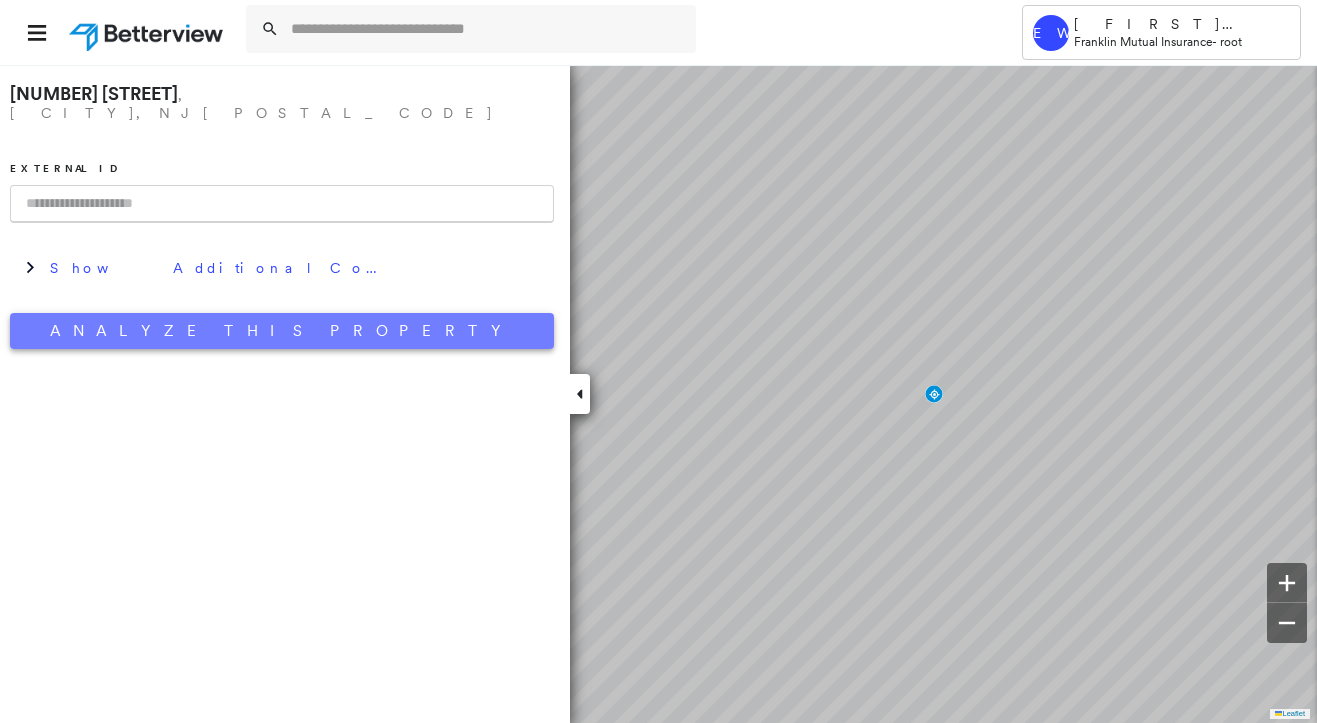 click on "Analyze This Property" at bounding box center (282, 331) 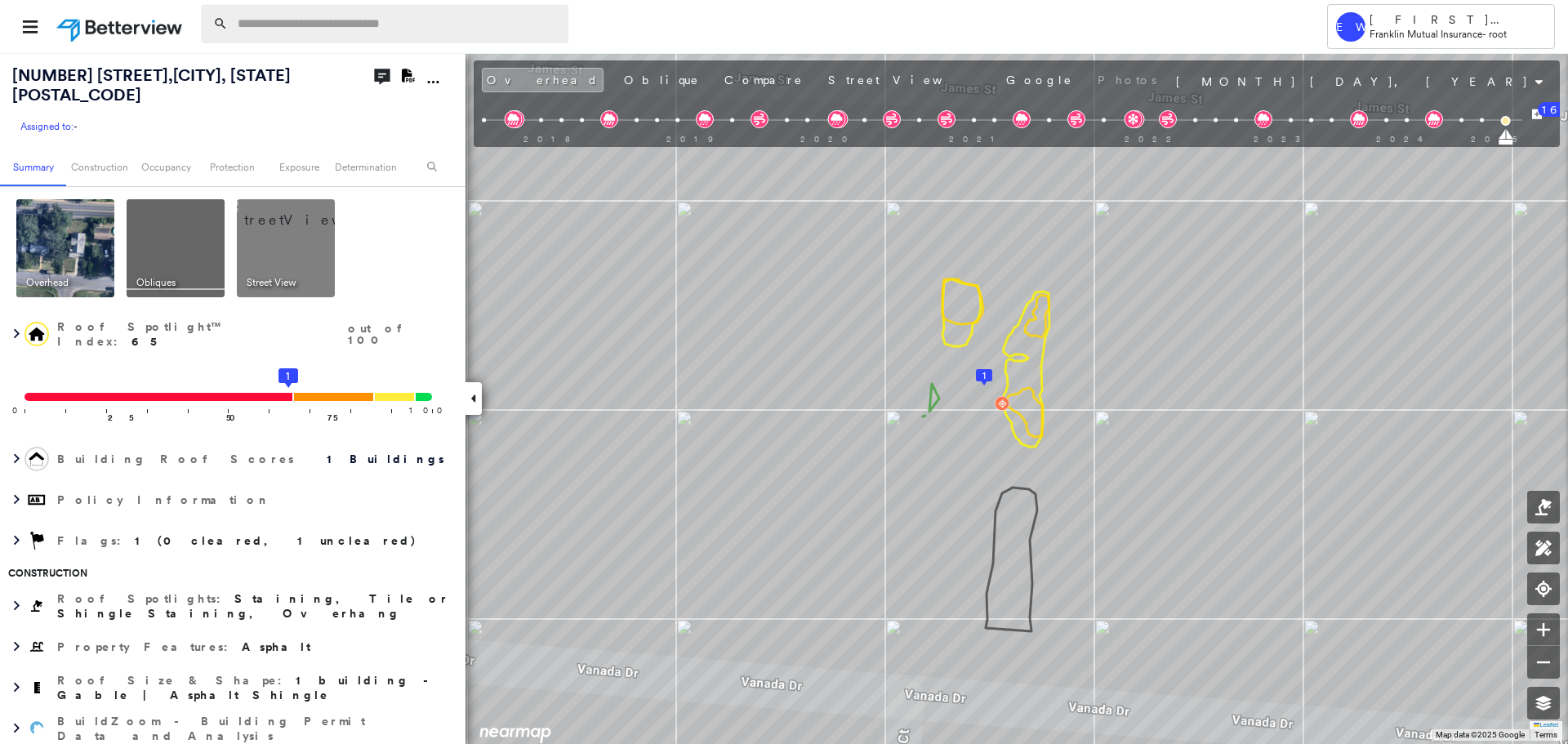 click at bounding box center (398, 24) 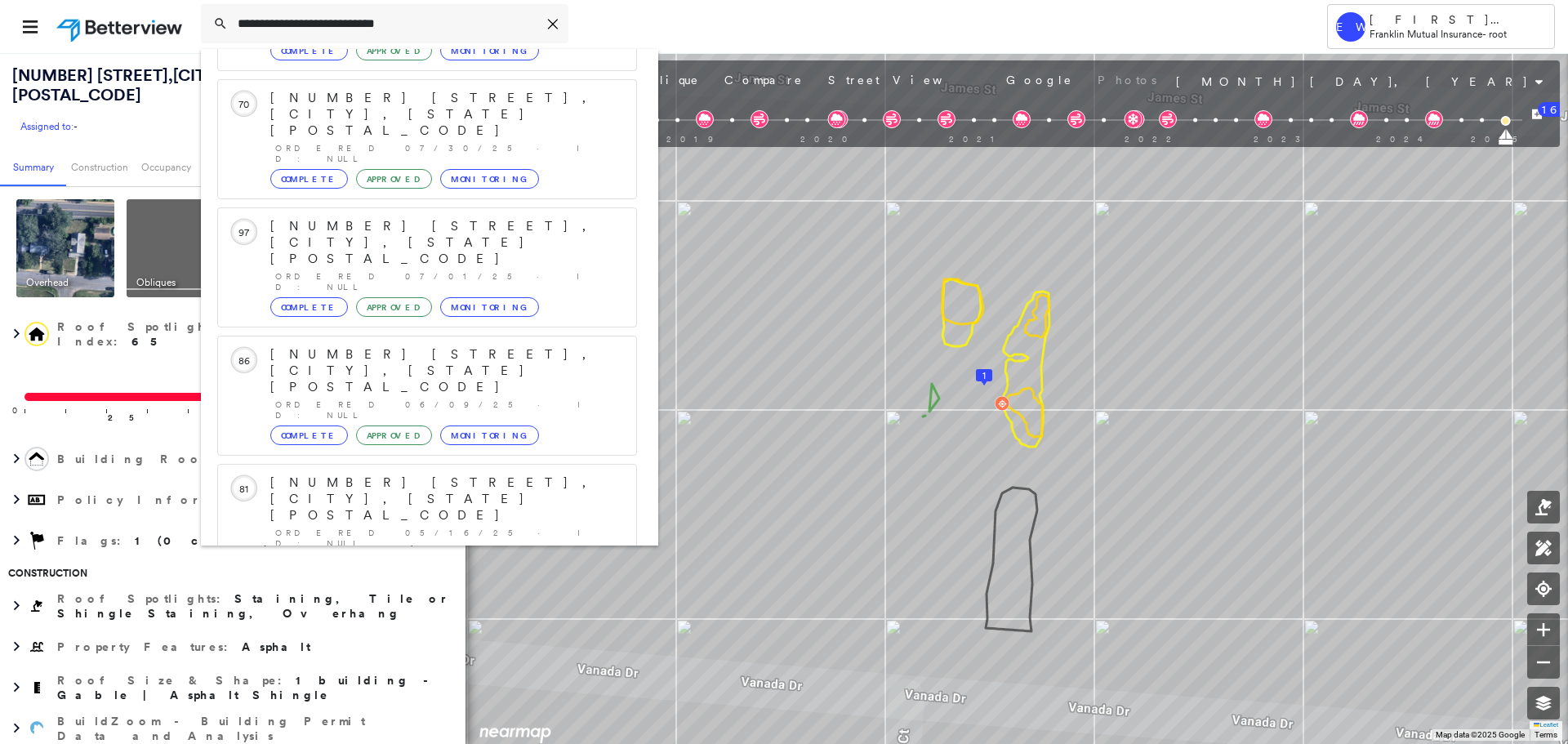 scroll, scrollTop: 174, scrollLeft: 0, axis: vertical 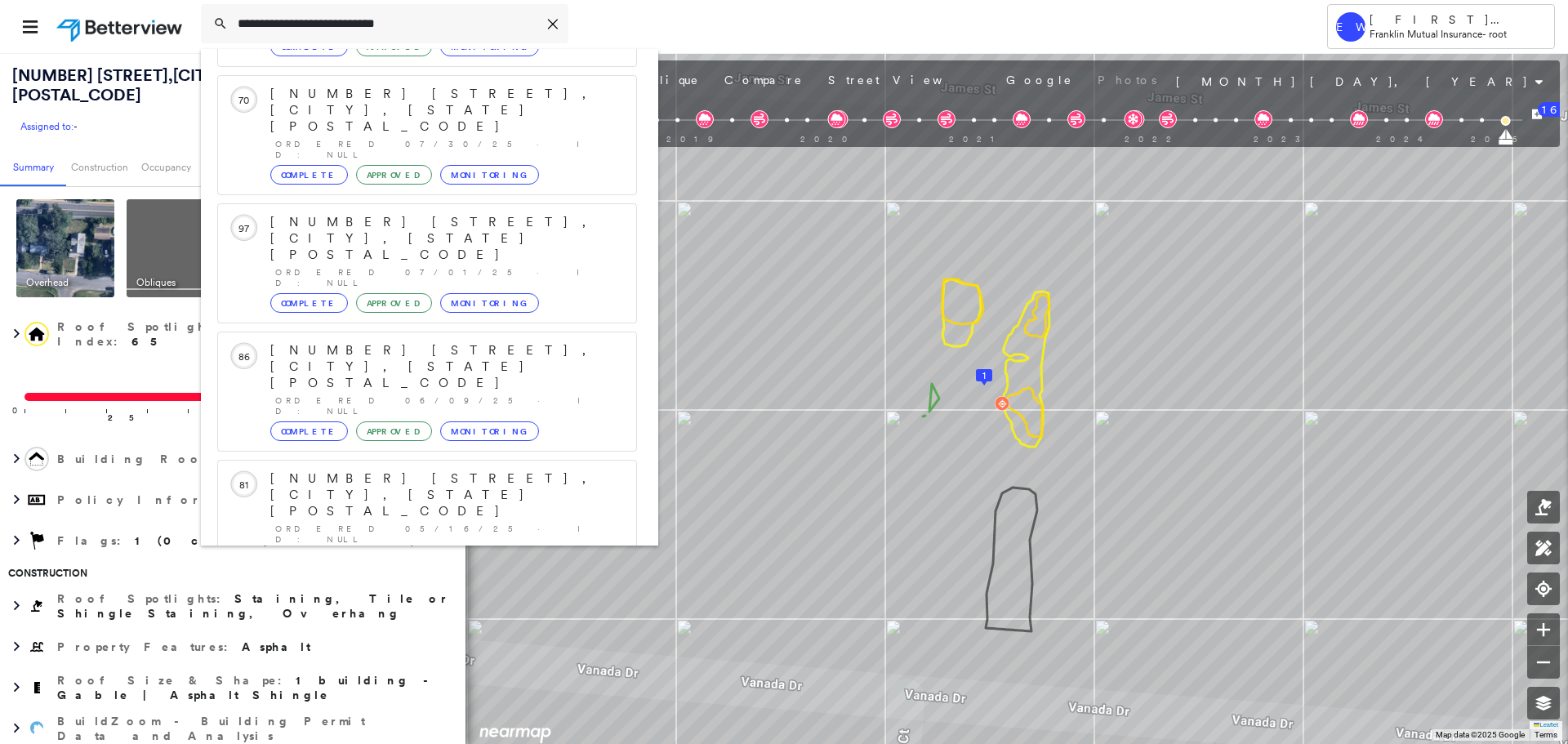 type on "**********" 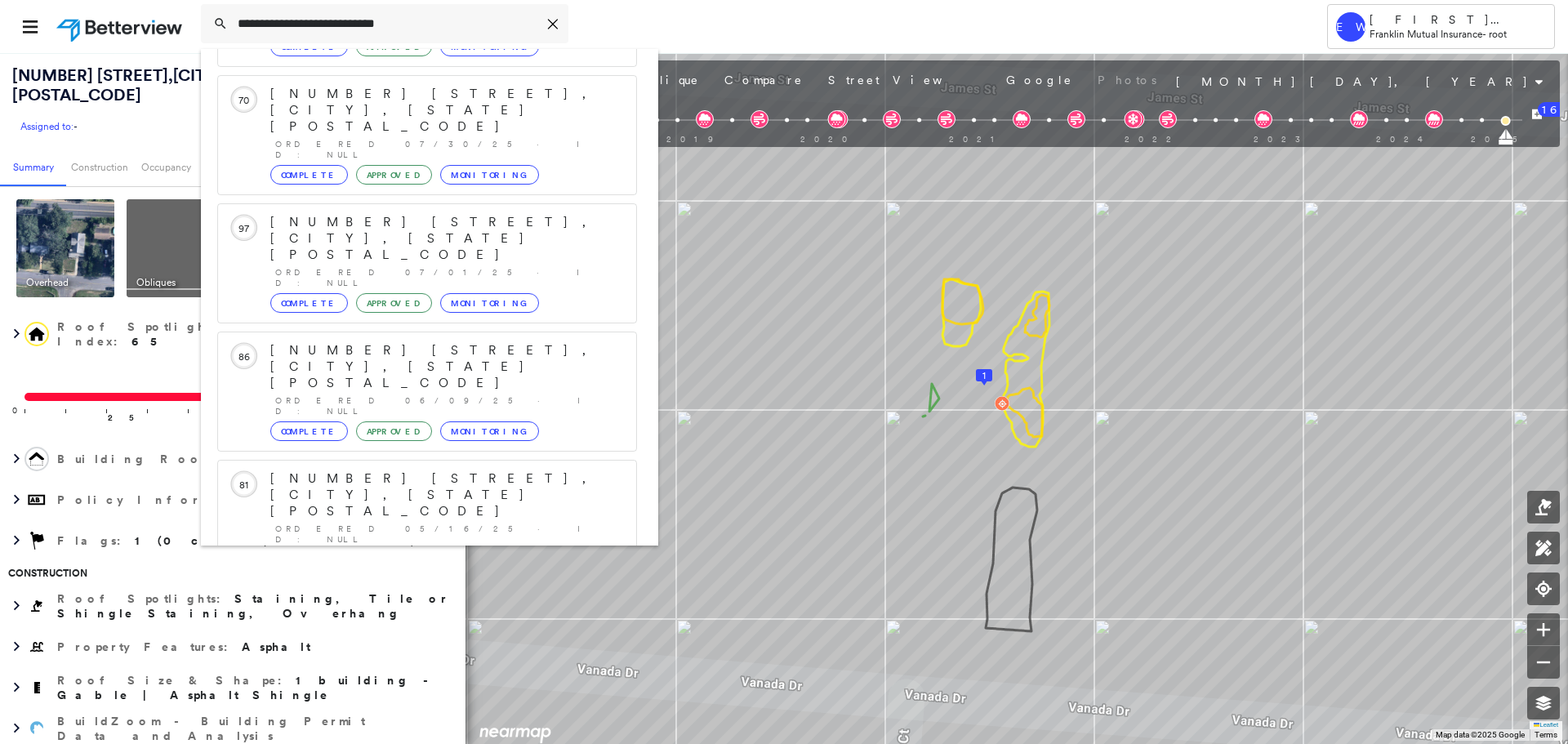 click on "[NUMBER] [STREET], [CITY], [STATE] [POSTAL_CODE]" at bounding box center (409, 733) 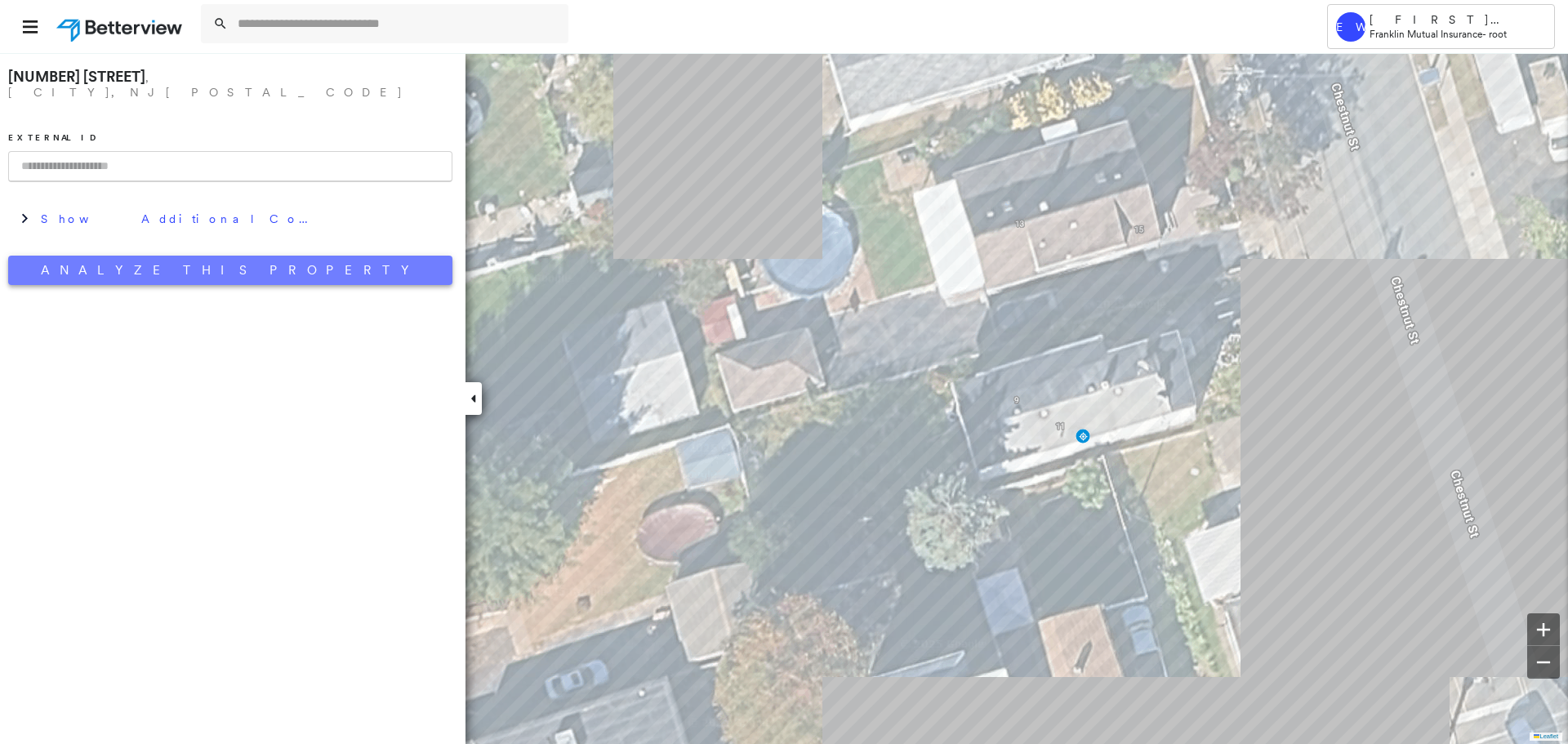 click on "Analyze This Property" at bounding box center [230, 270] 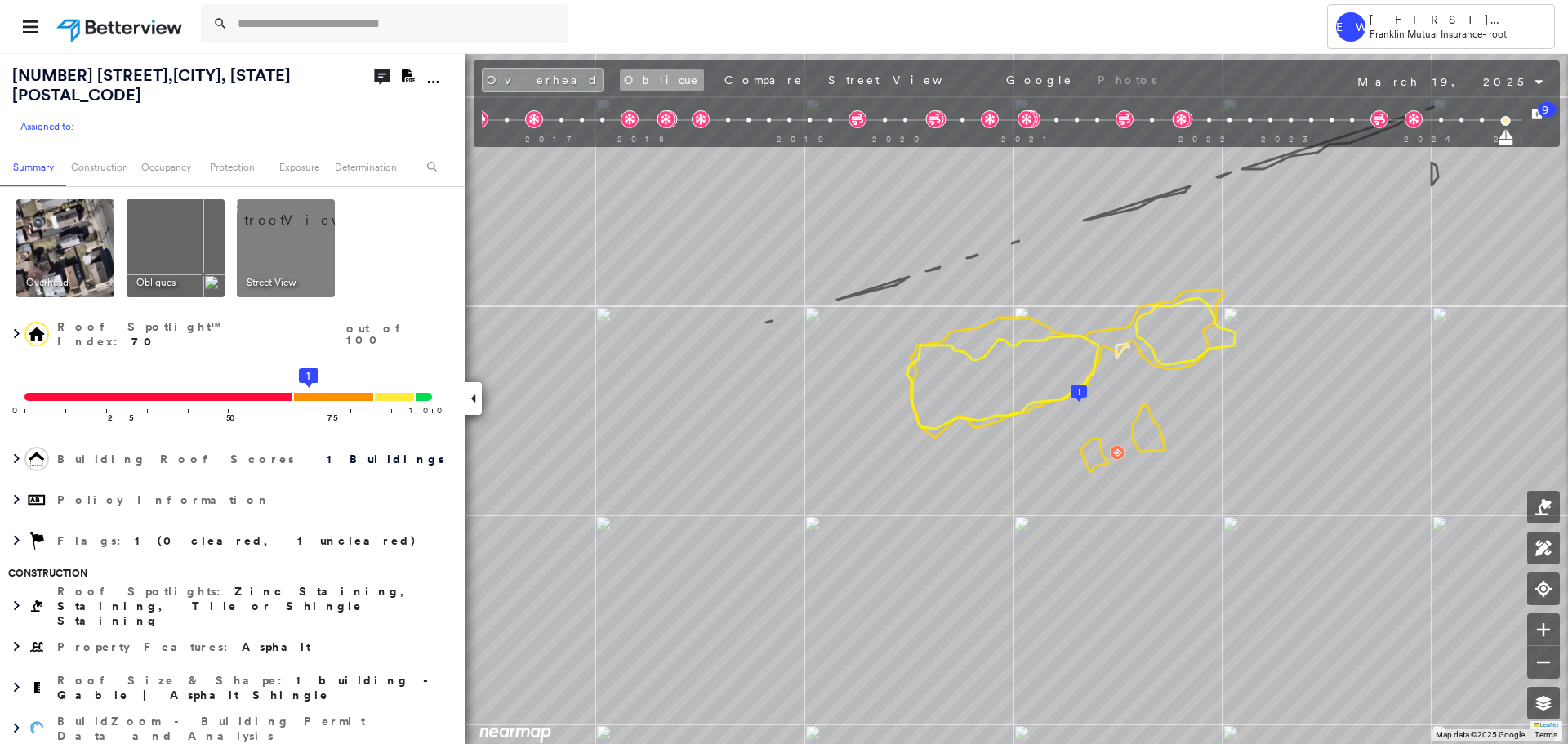 click on "Oblique" at bounding box center [662, 80] 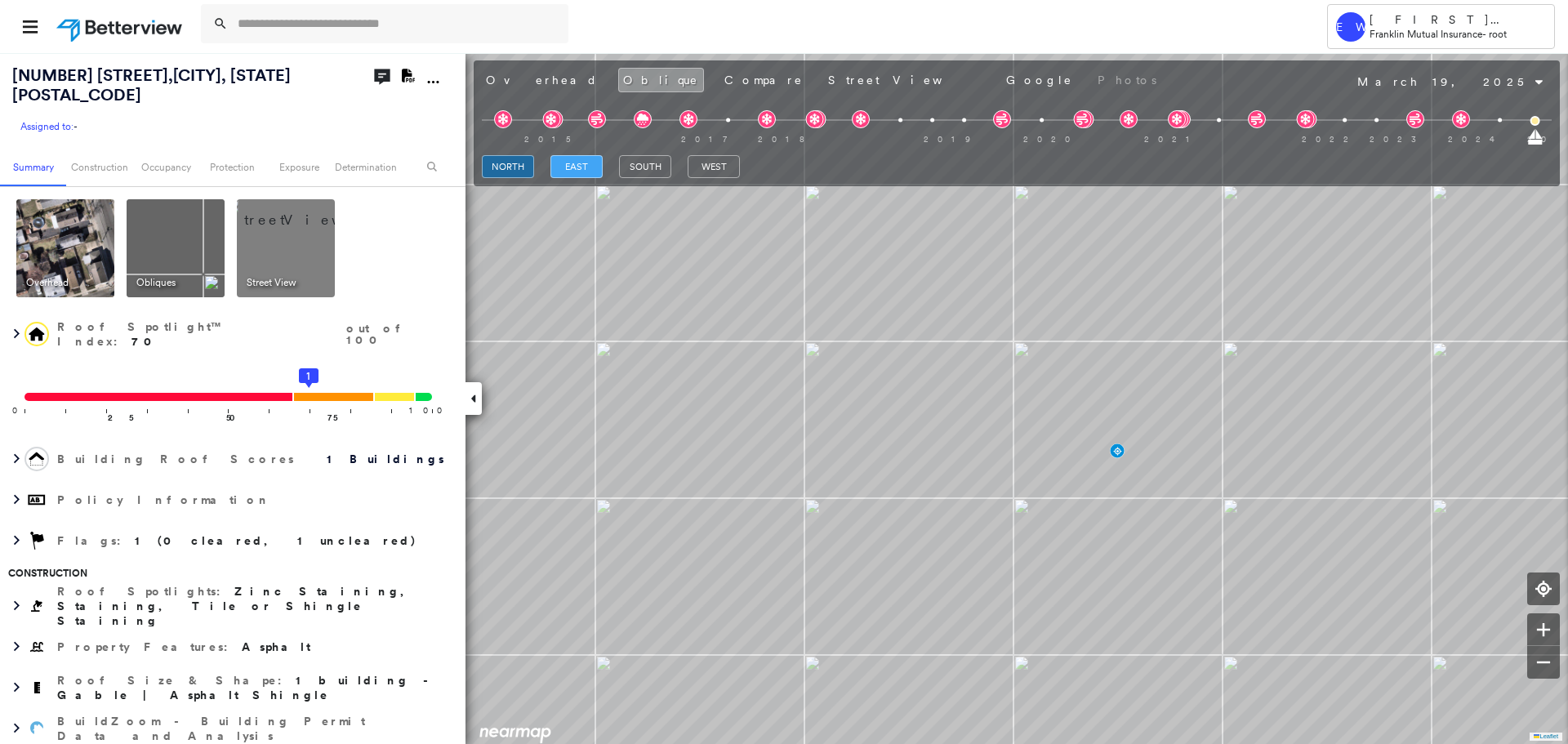 click on "east" at bounding box center (577, 167) 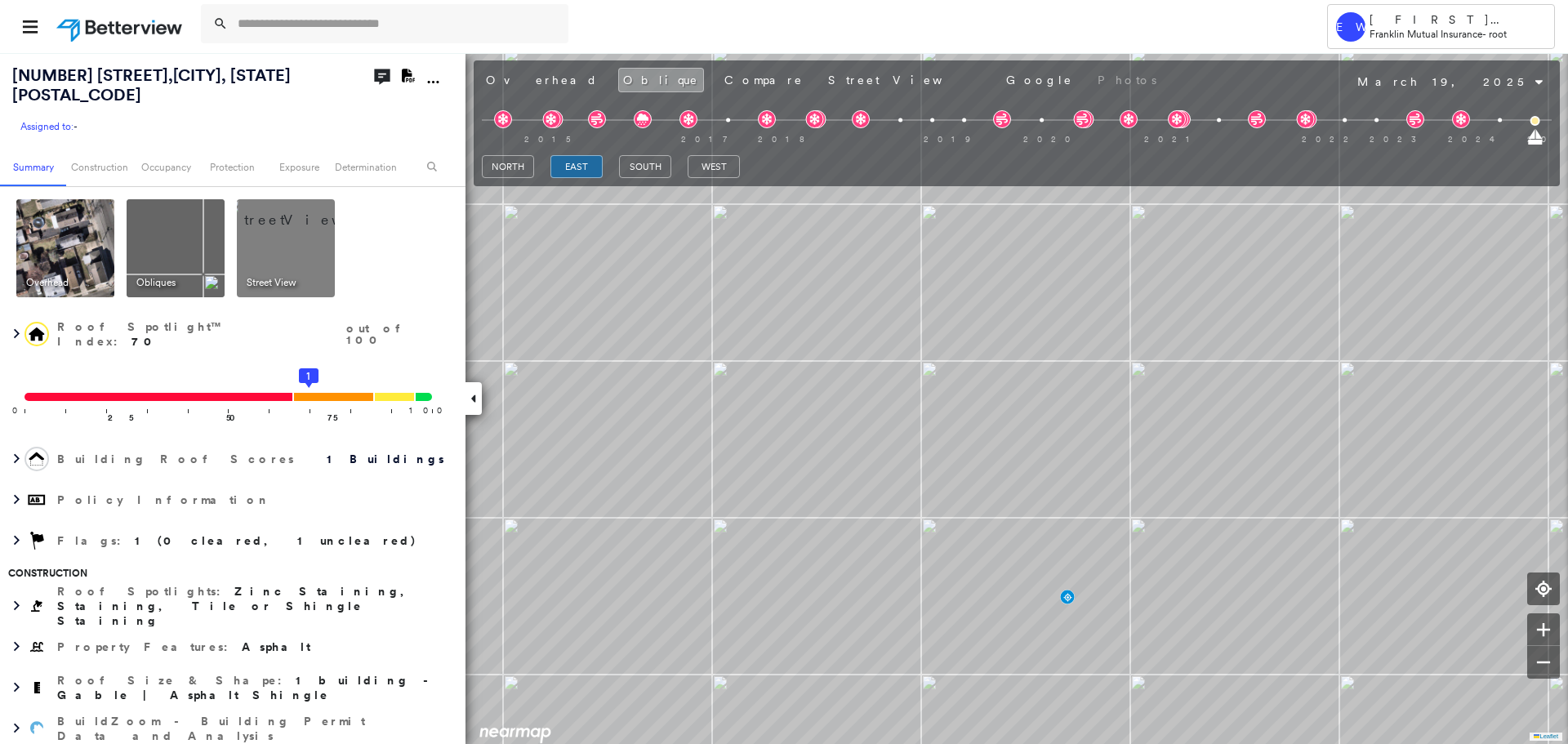 drag, startPoint x: 502, startPoint y: 78, endPoint x: 647, endPoint y: 121, distance: 151.24153 